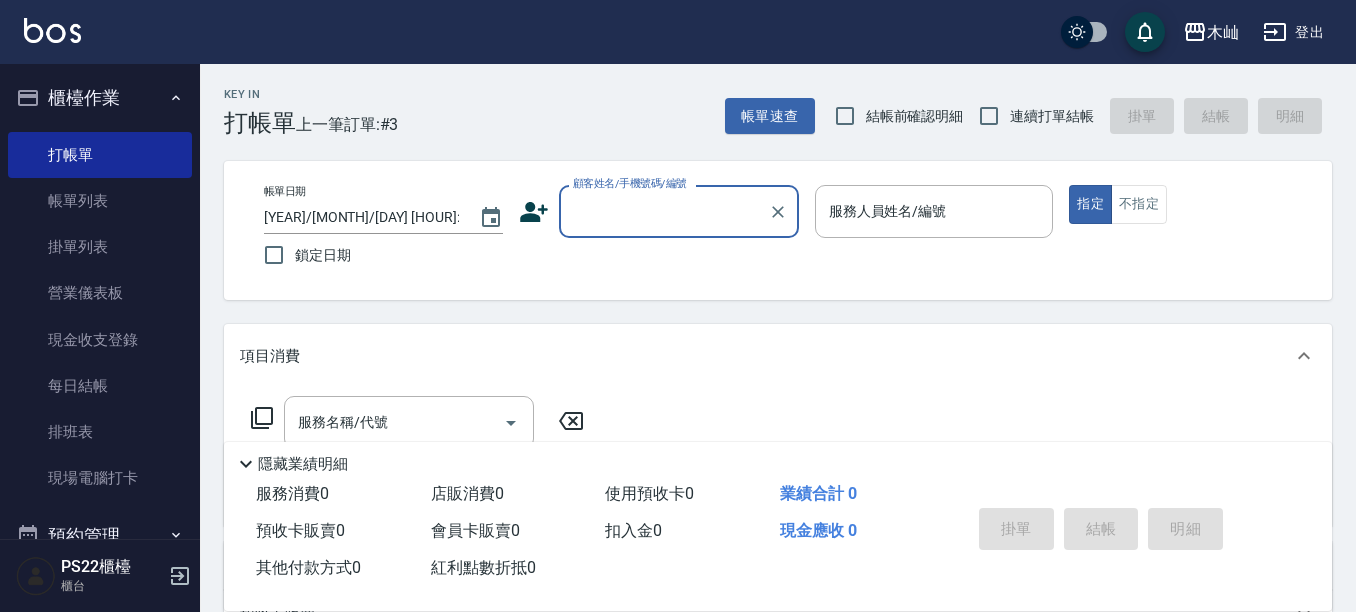 scroll, scrollTop: 0, scrollLeft: 0, axis: both 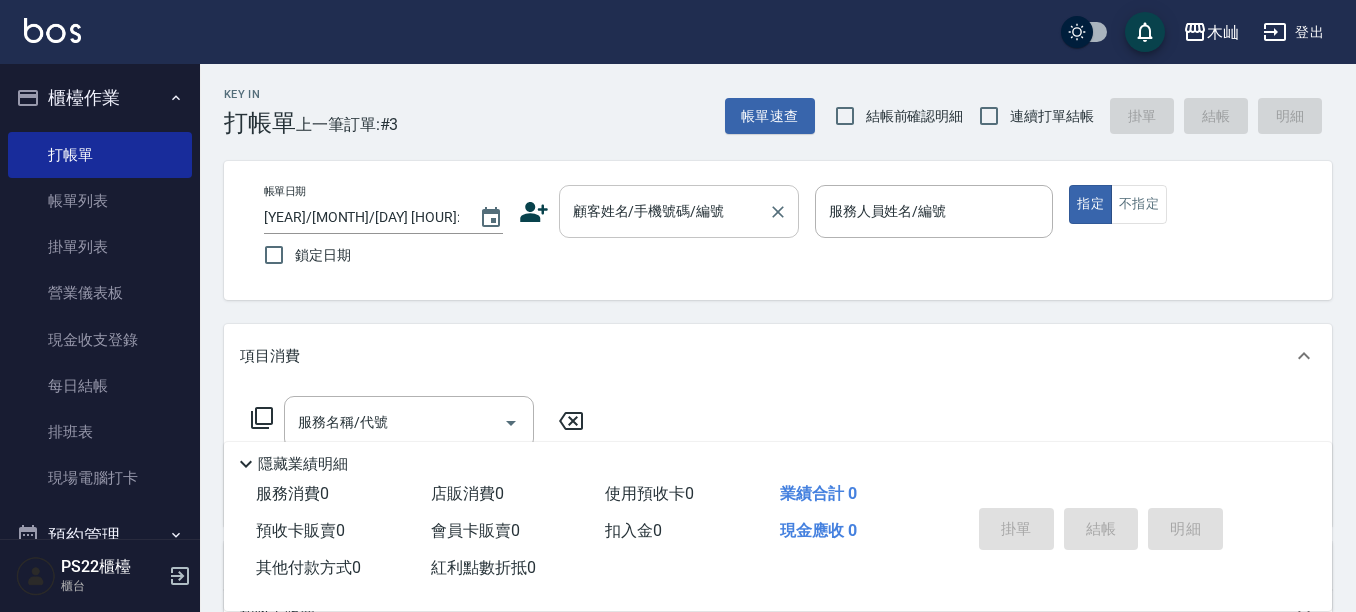 click on "顧客姓名/手機號碼/編號 ㄇ 顧客姓名/手機號碼/編號" at bounding box center [679, 211] 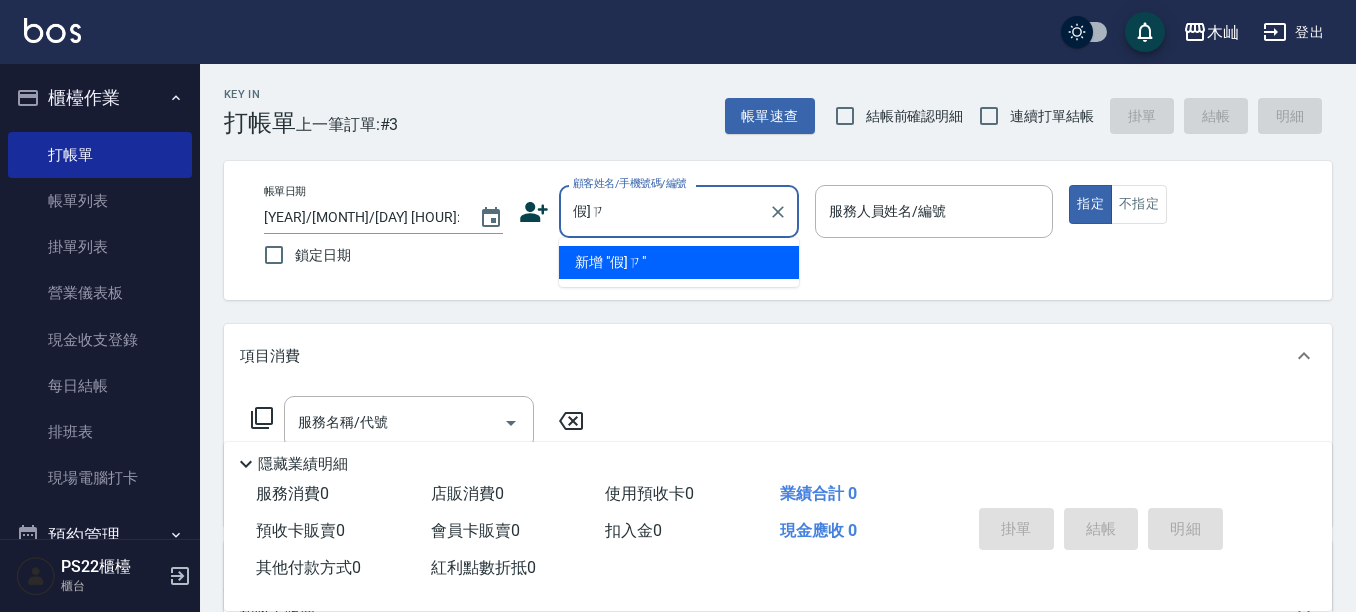 type on "假]ㄗ" 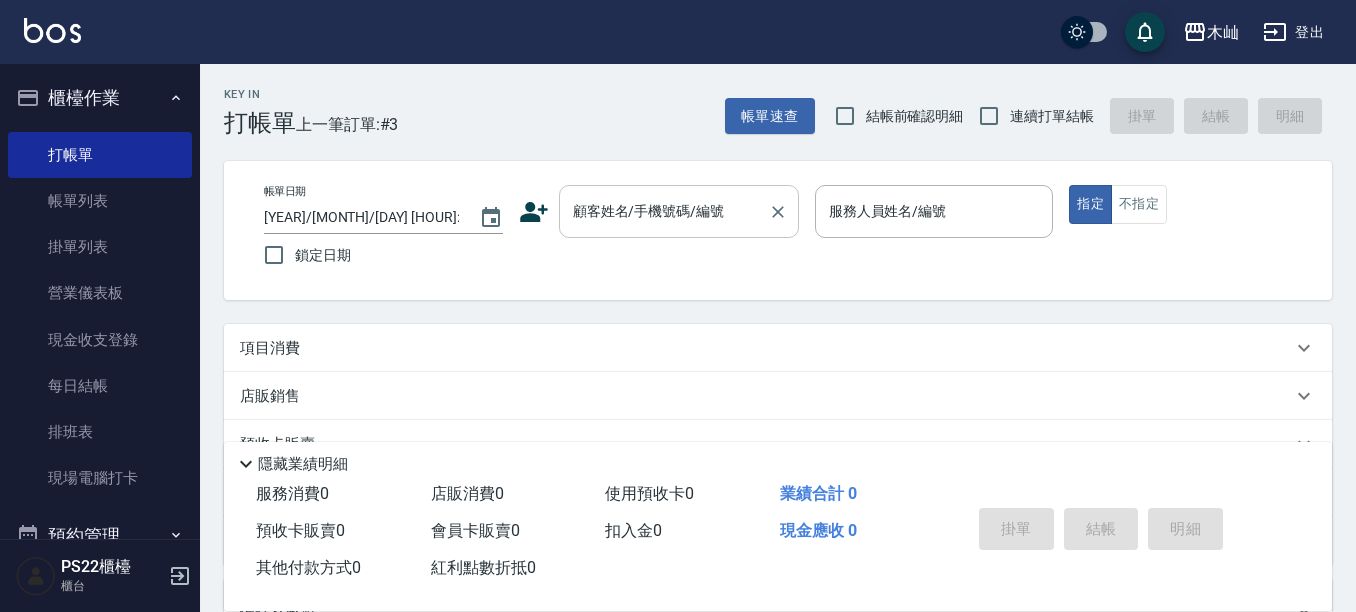 scroll, scrollTop: 329, scrollLeft: 0, axis: vertical 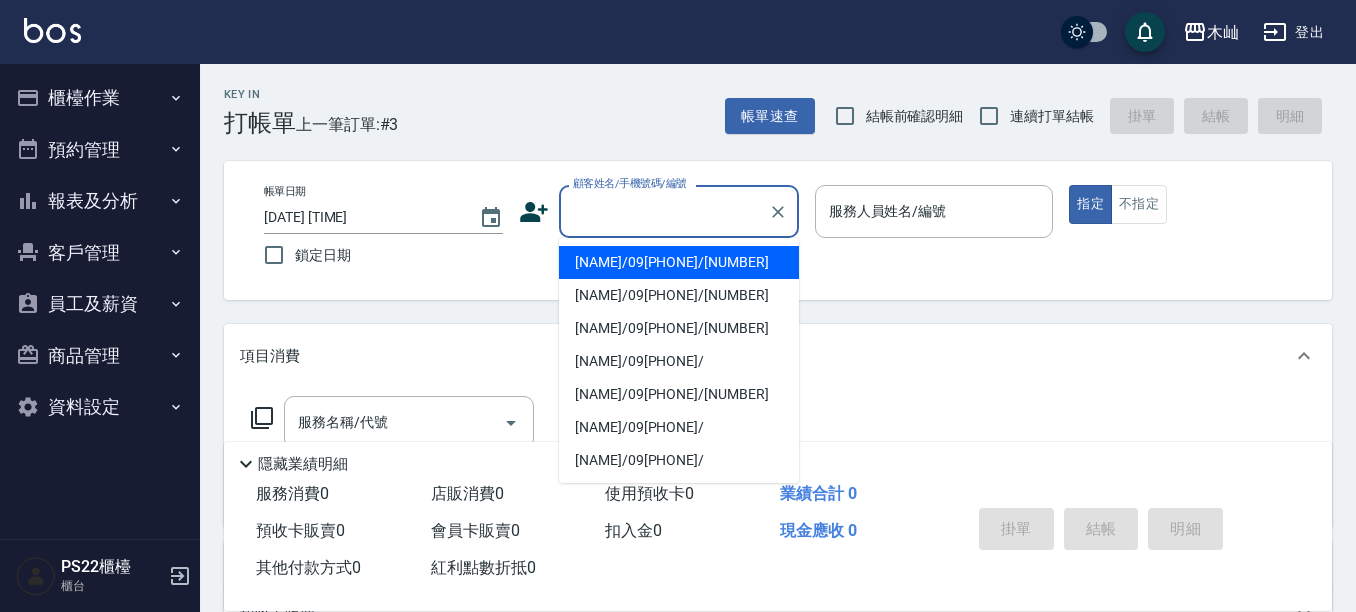 click on "顧客姓名/手機號碼/編號" at bounding box center (664, 211) 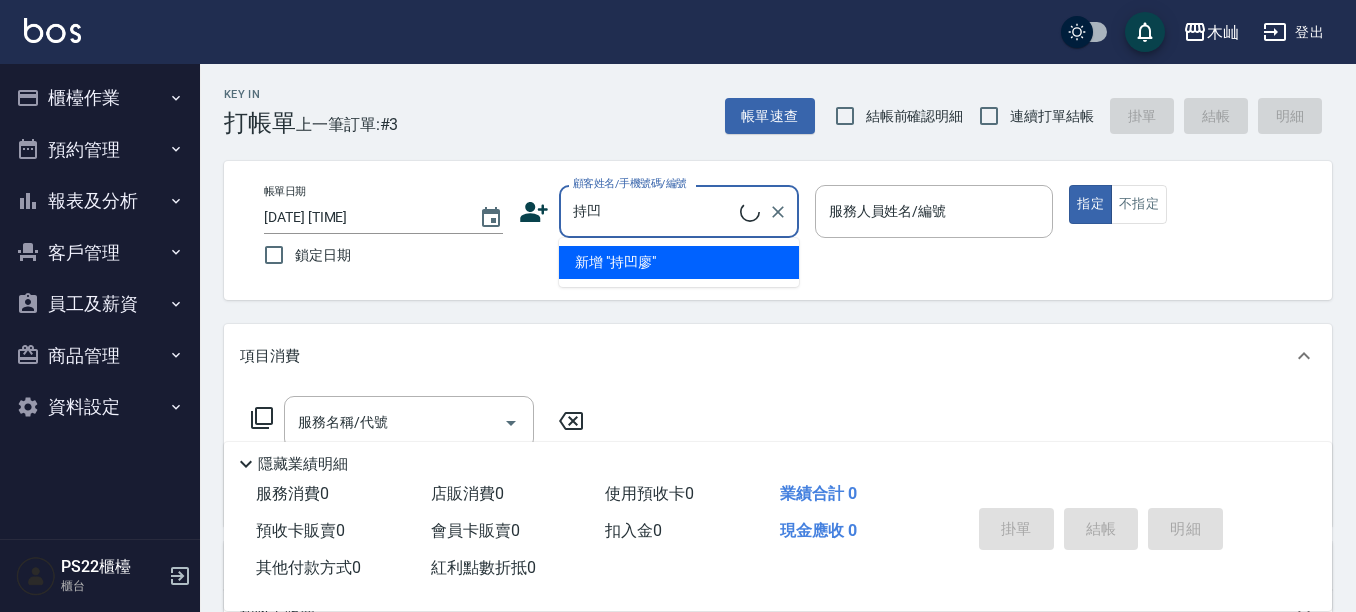 type on "持" 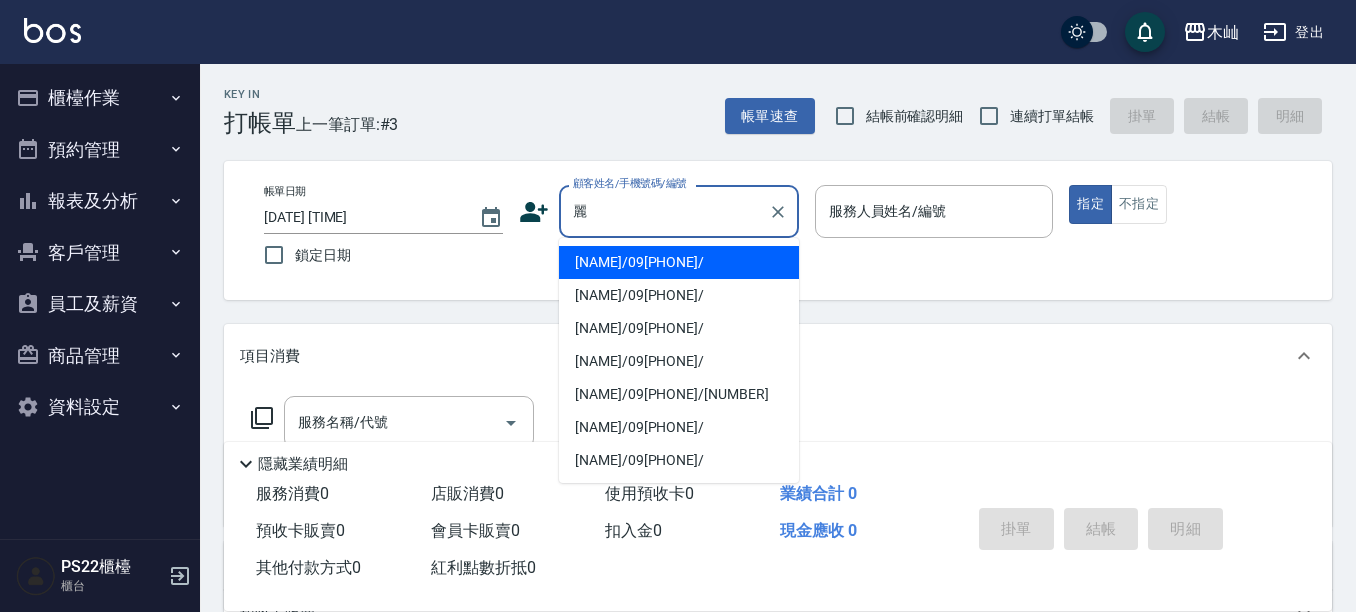 click on "[NAME]/09[PHONE]/" at bounding box center (679, 262) 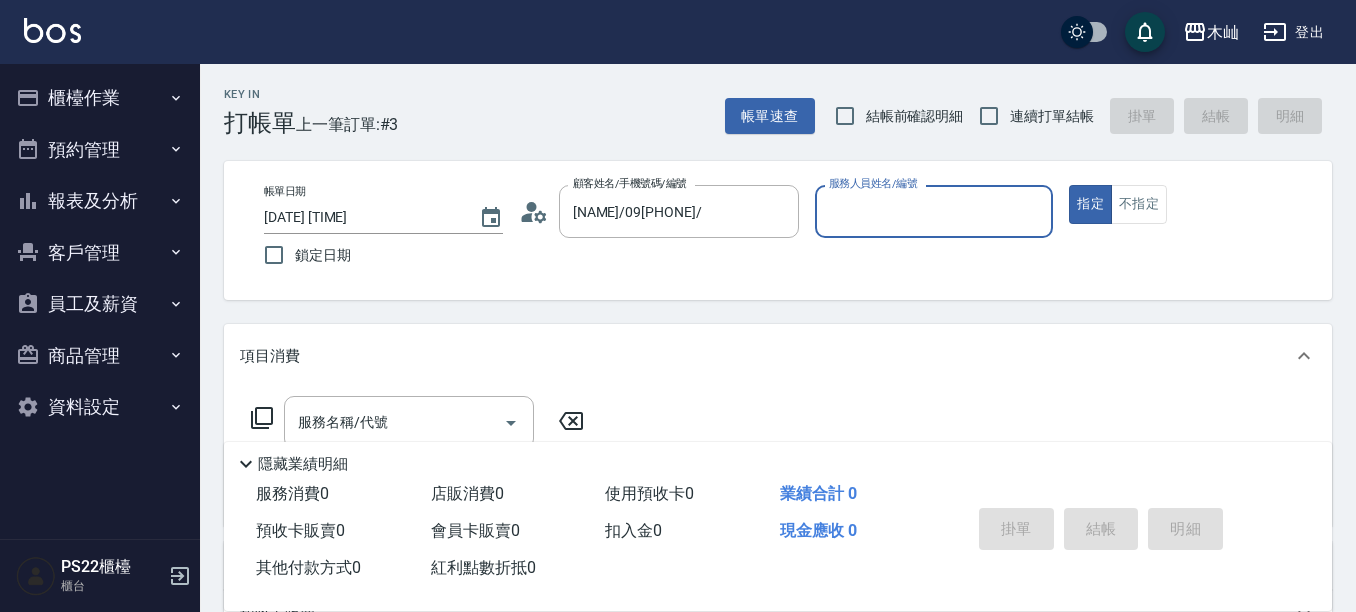 click on "服務人員姓名/編號" at bounding box center (934, 211) 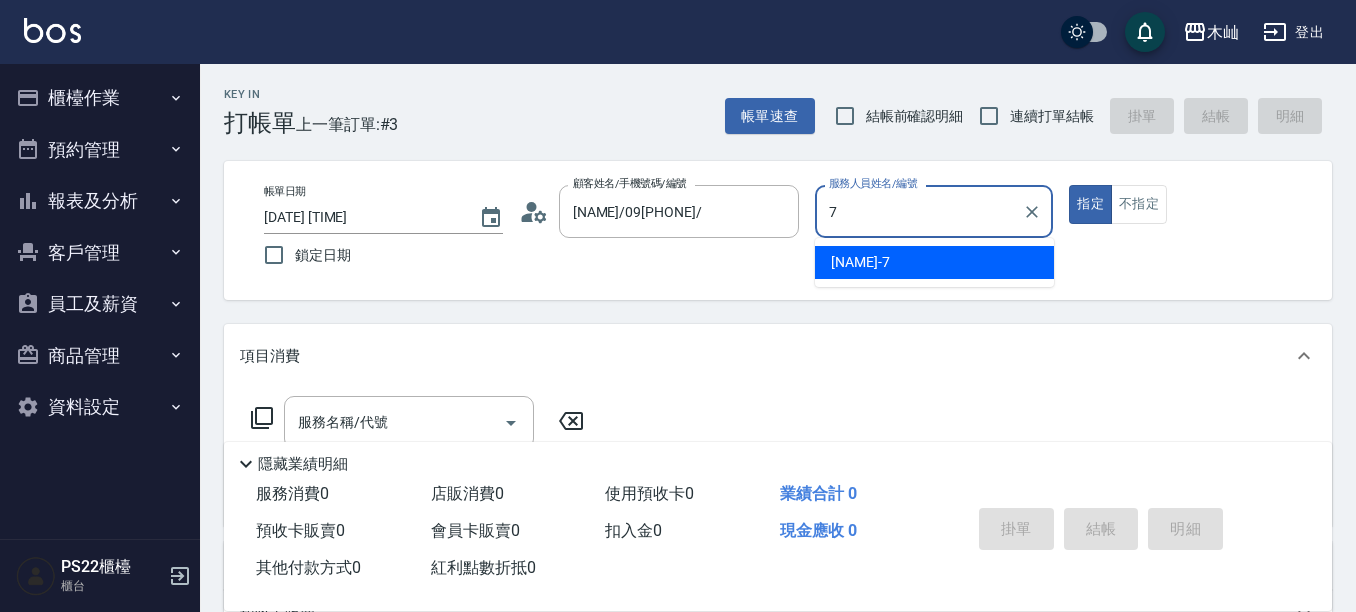 type on "[NAME]-7" 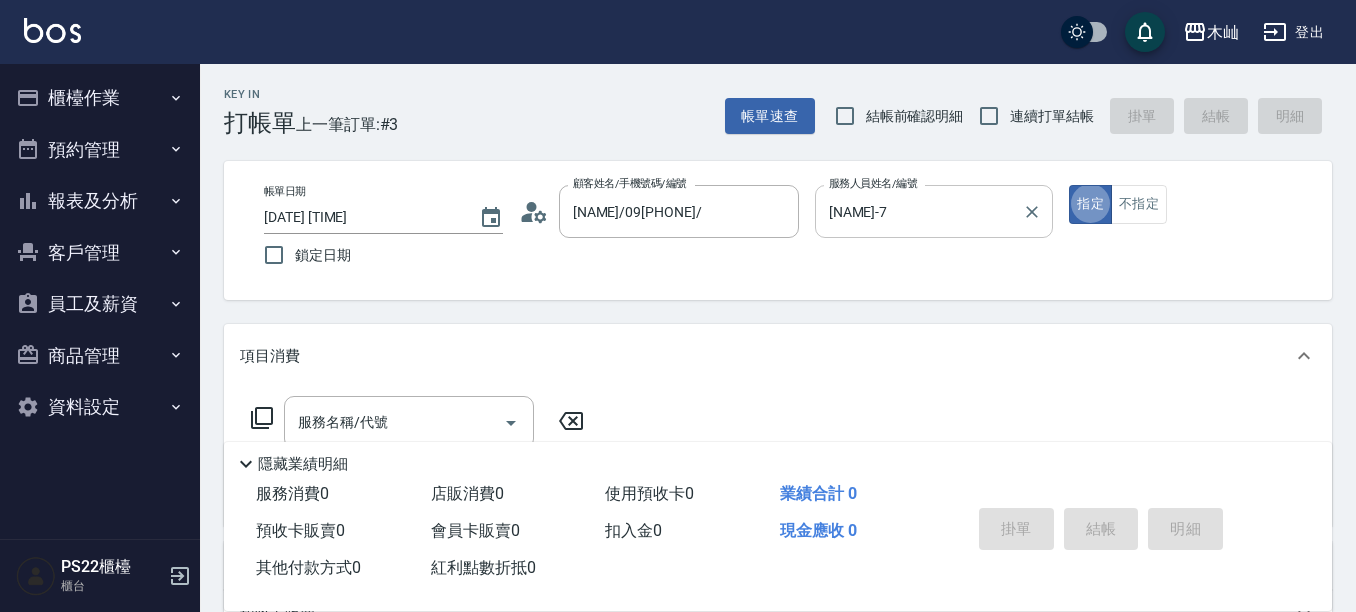type on "true" 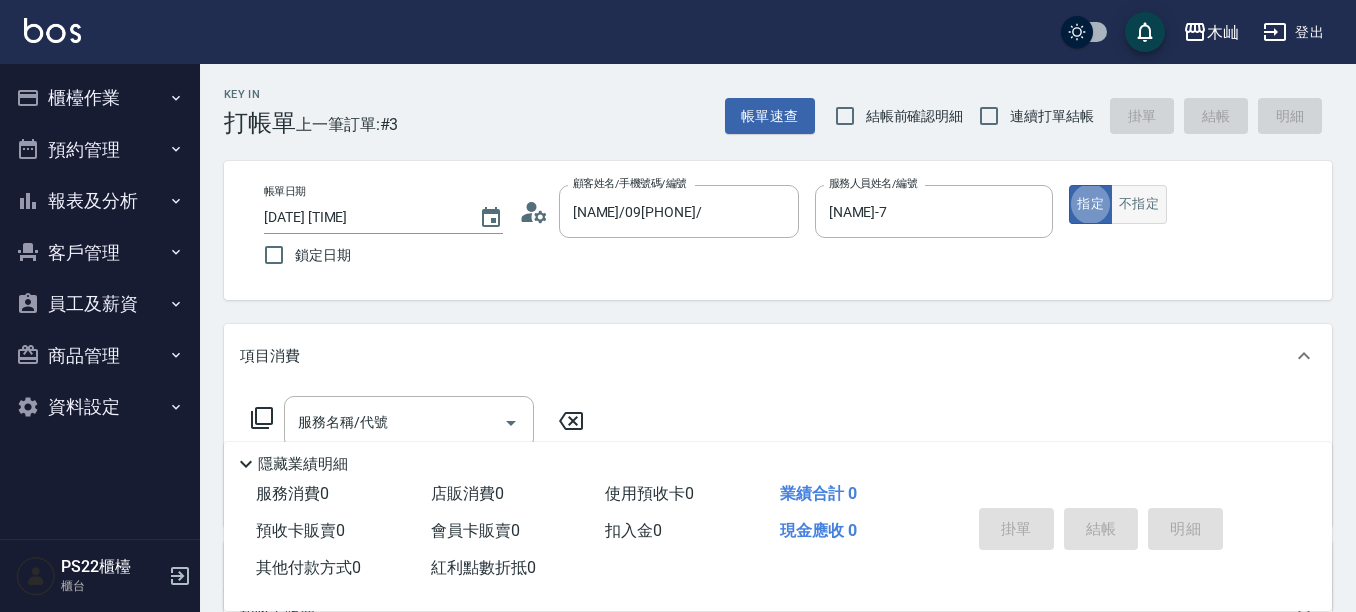 click on "不指定" at bounding box center (1139, 204) 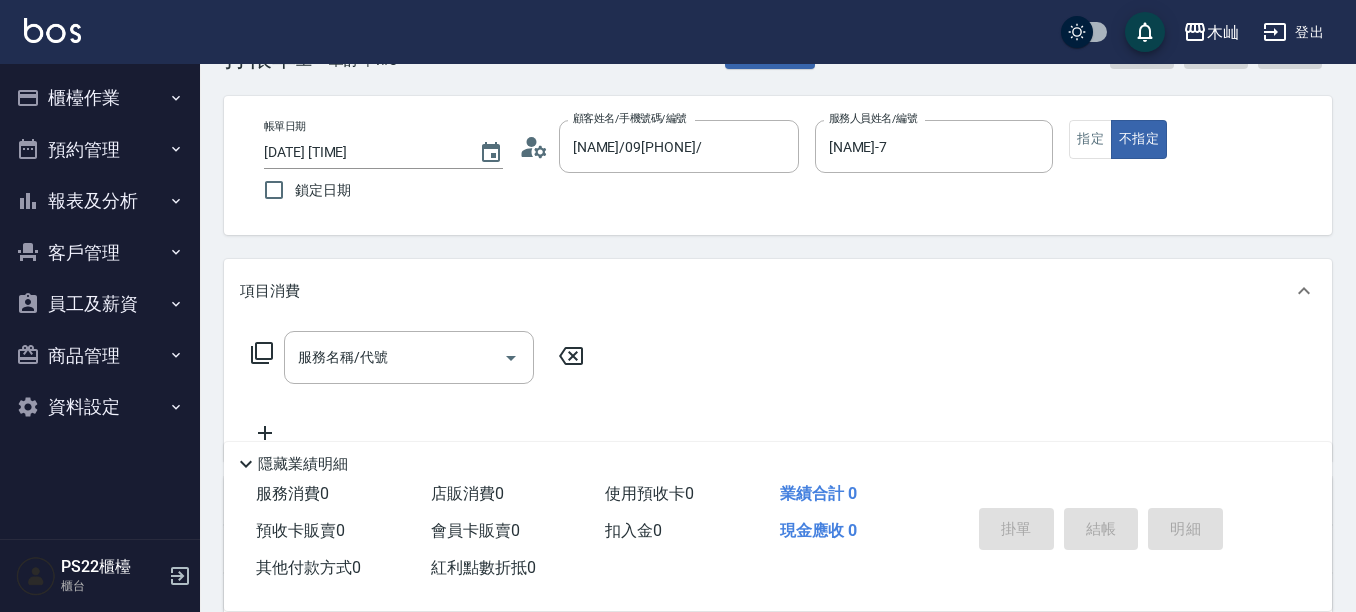 scroll, scrollTop: 100, scrollLeft: 0, axis: vertical 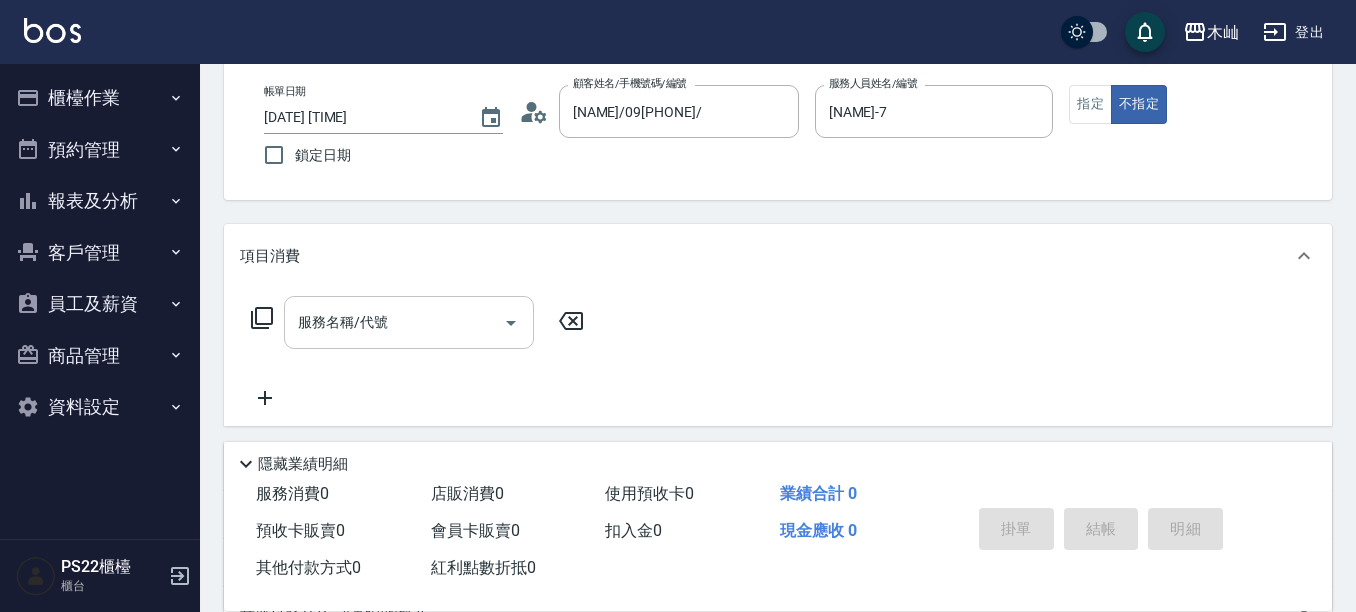 click on "服務名稱/代號" at bounding box center [394, 322] 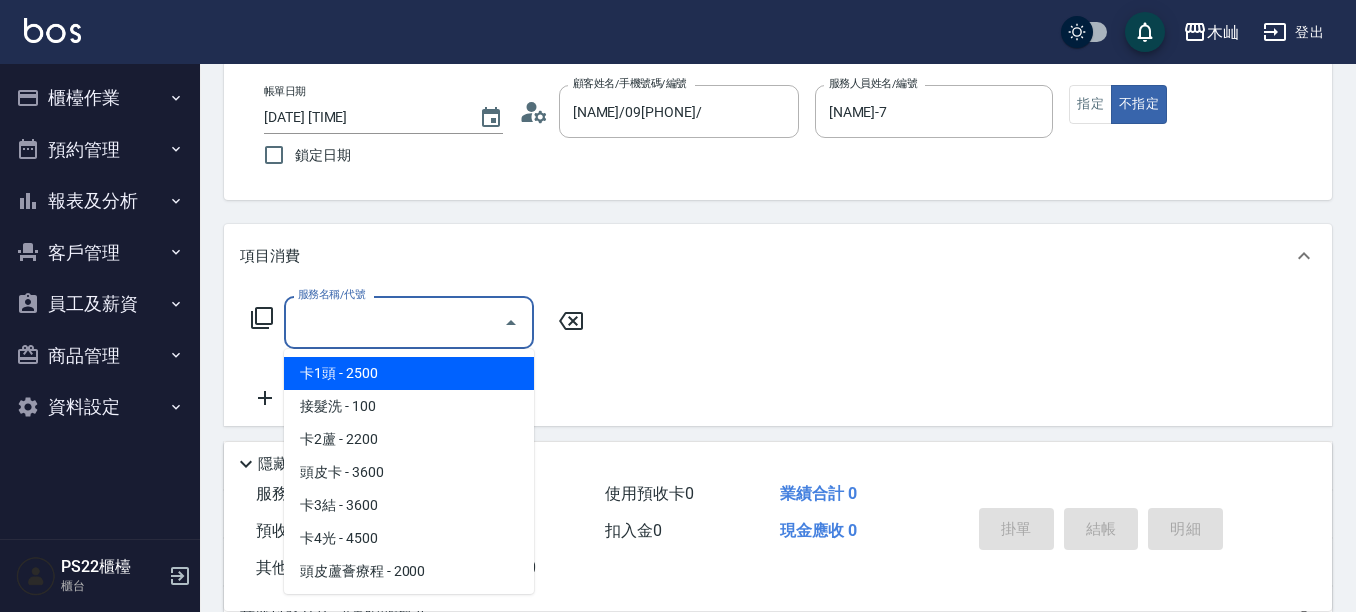 type on "1" 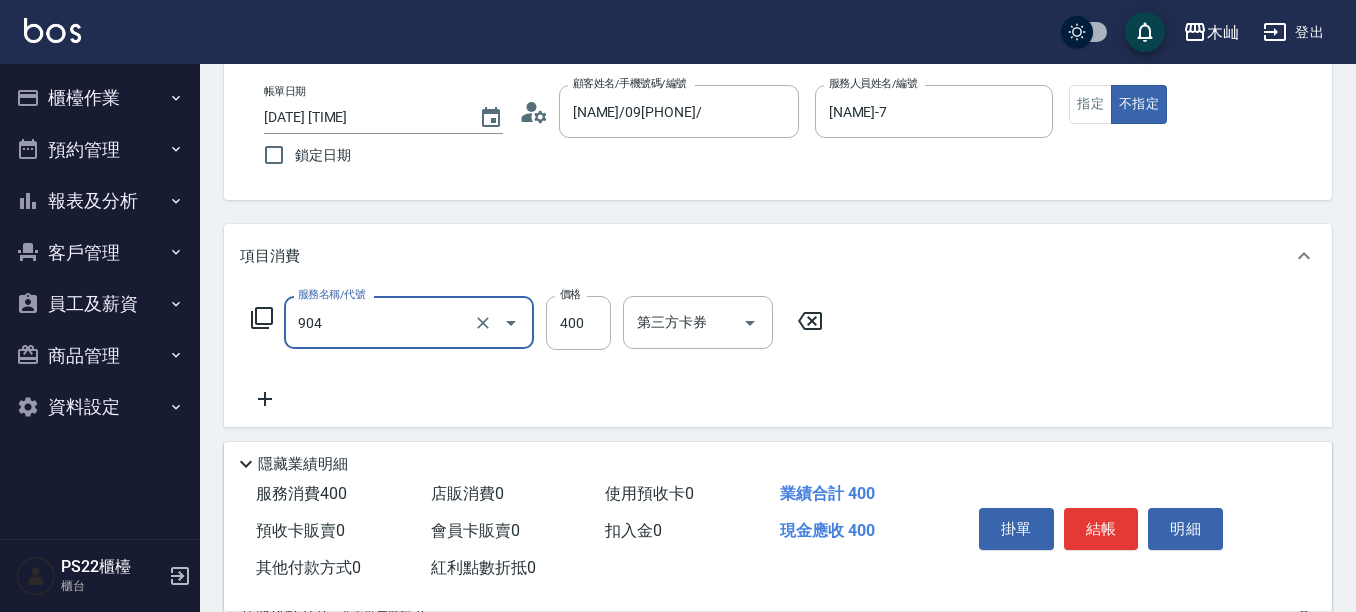 type on "精油洗+瞬護(904)" 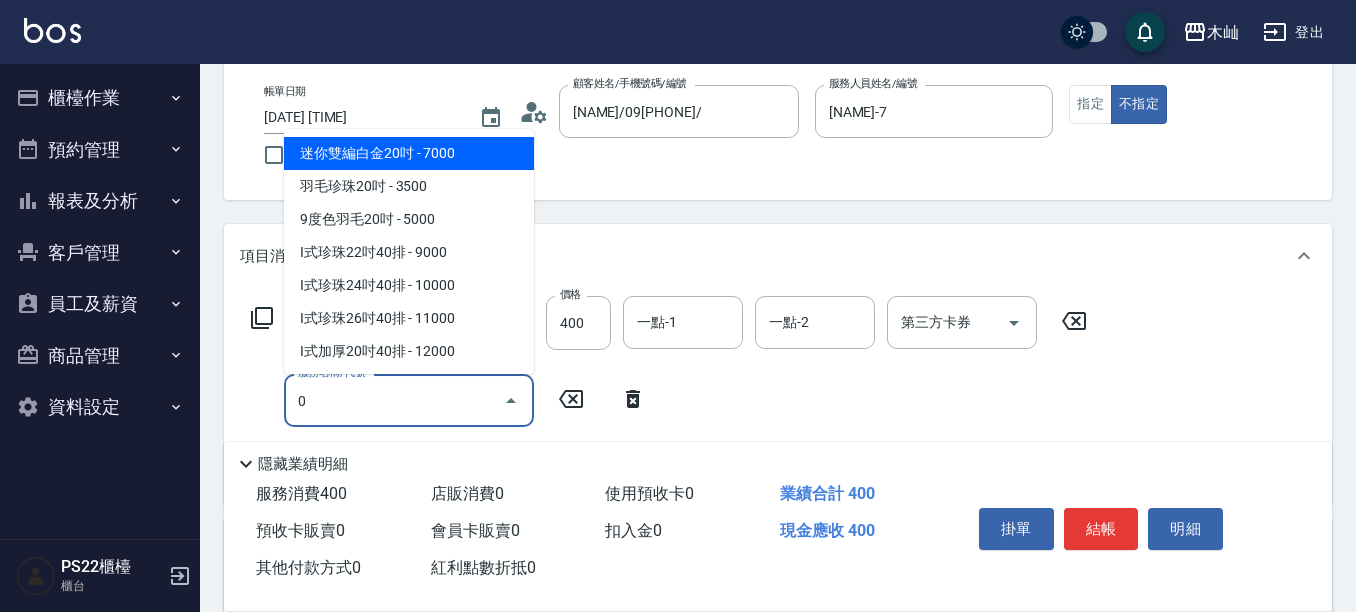 type on "01" 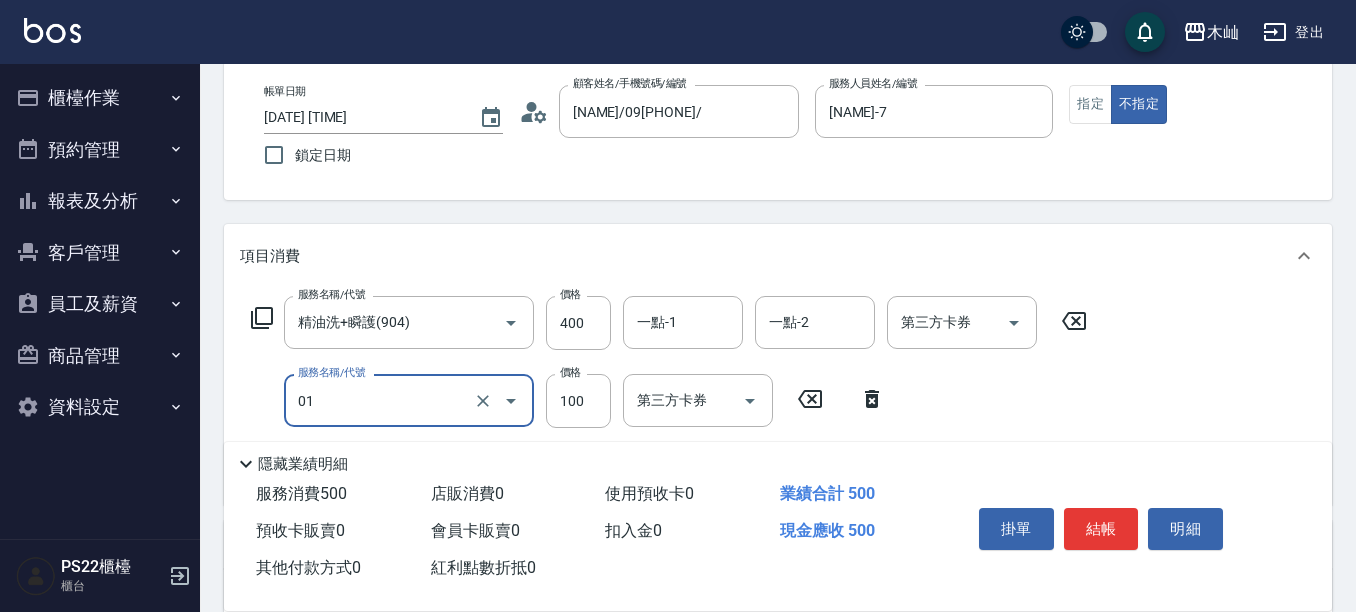 click on "01" at bounding box center [381, 400] 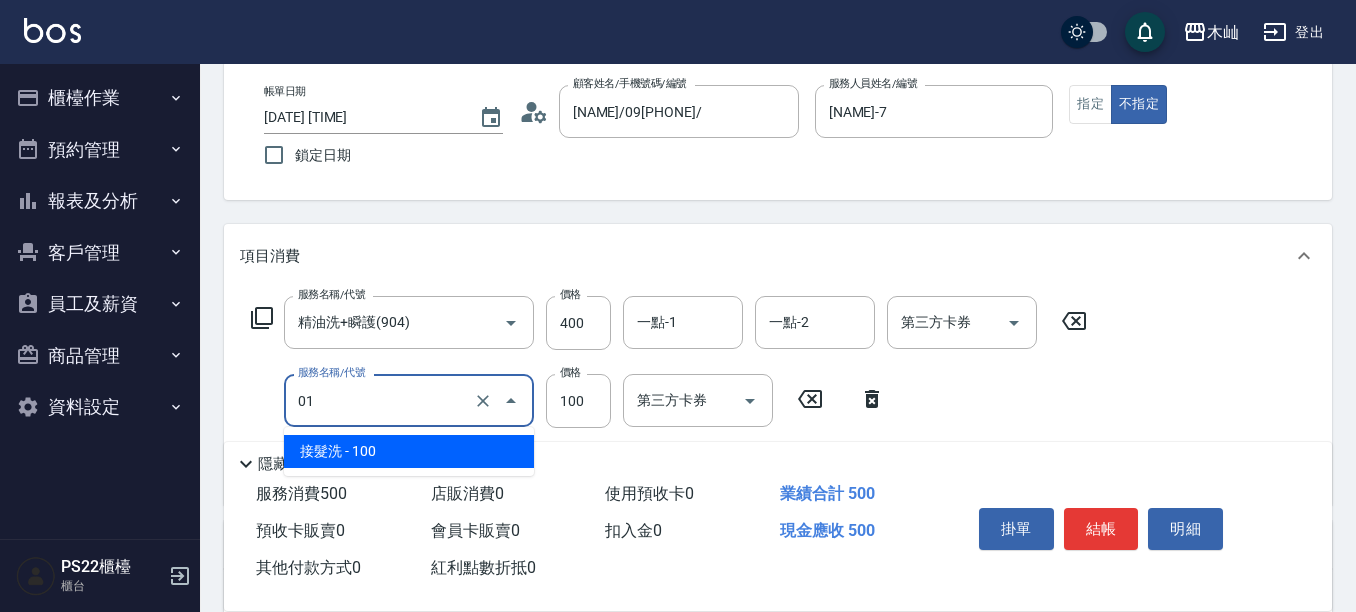 click on "01" at bounding box center (381, 400) 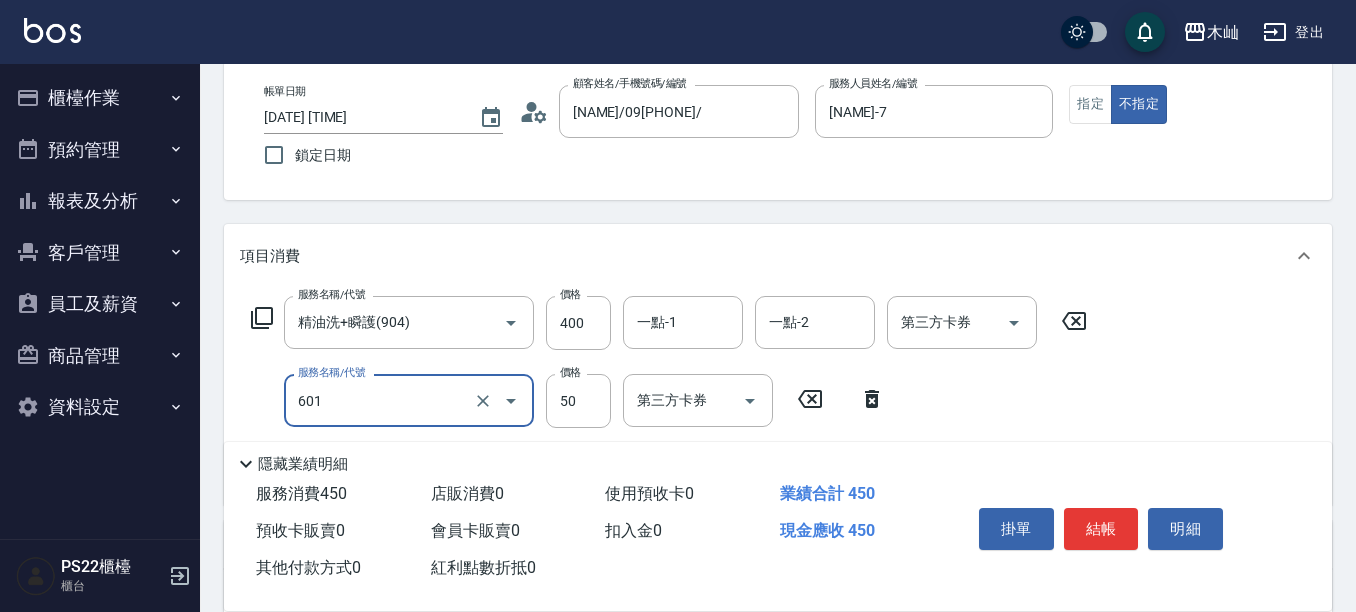 type on "吹捲(601)" 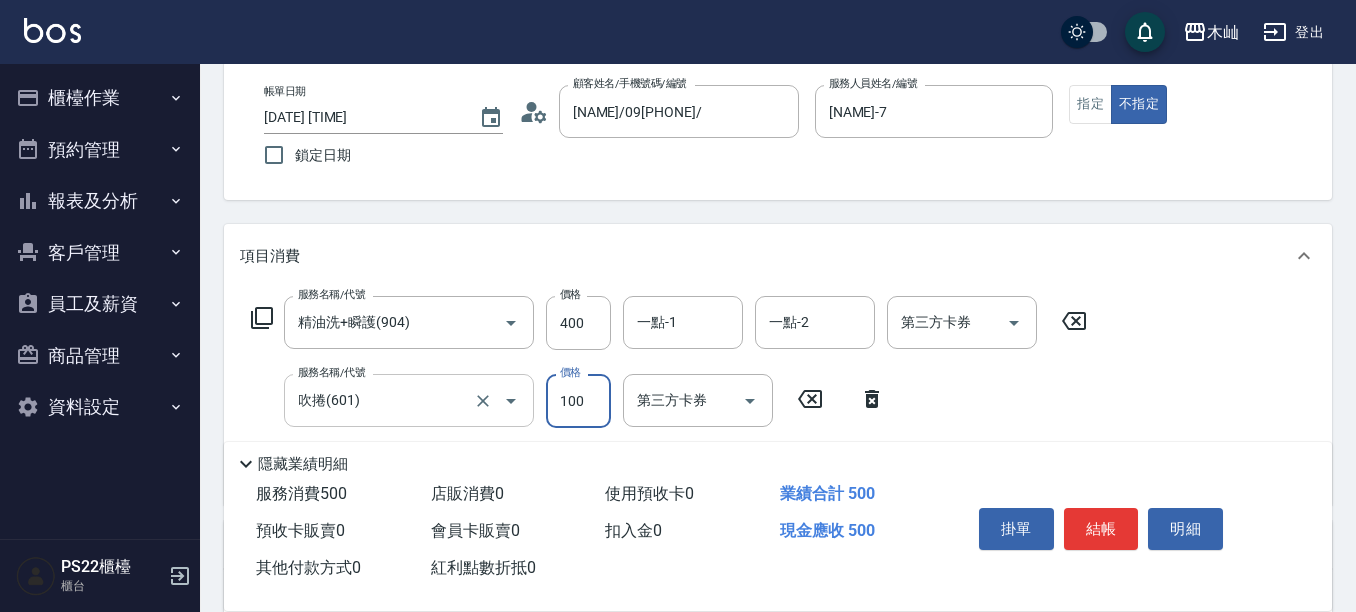 type on "100" 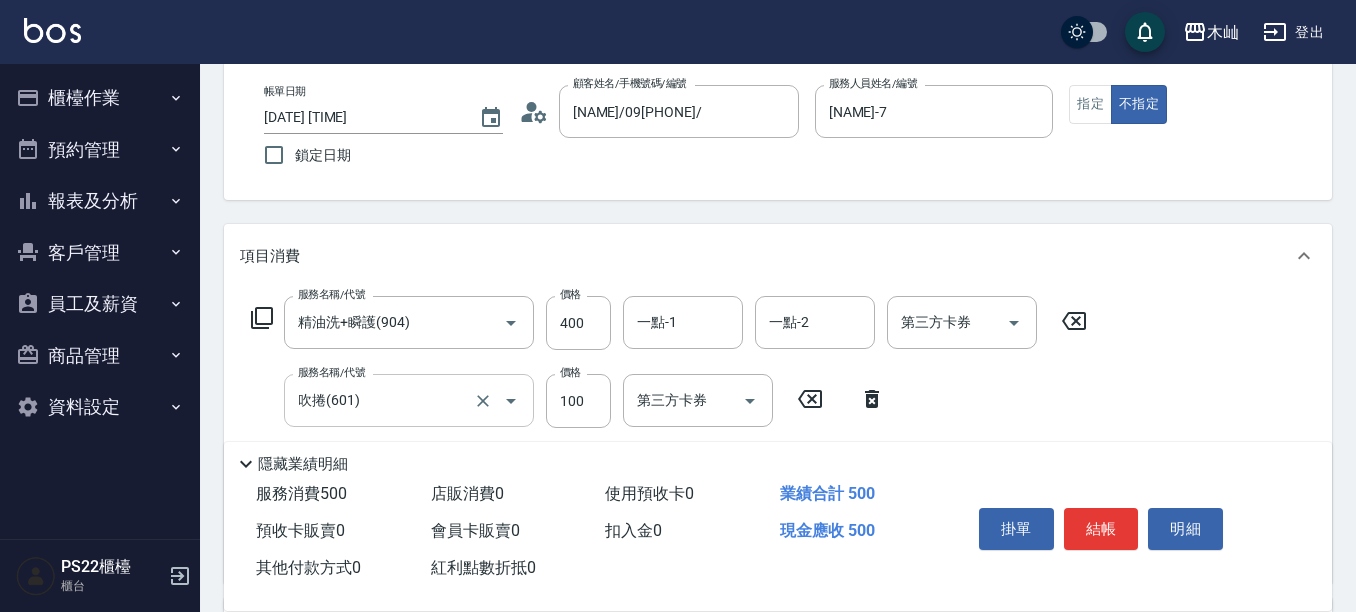 scroll, scrollTop: 200, scrollLeft: 0, axis: vertical 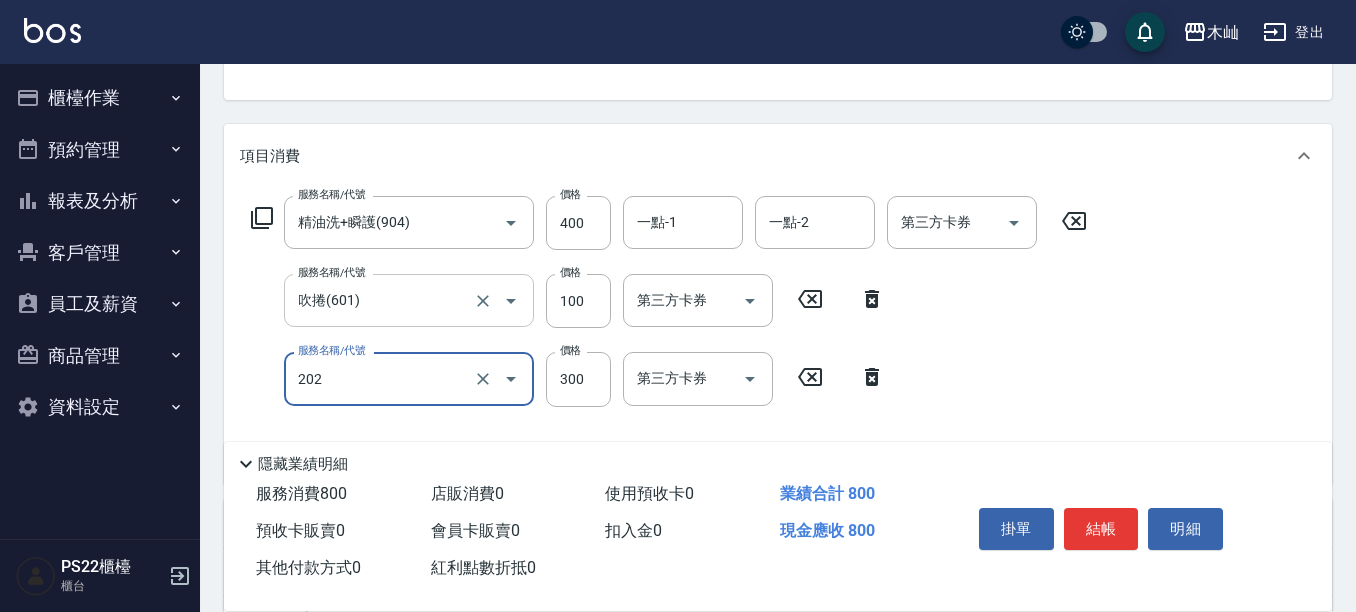 type on "單剪(202)" 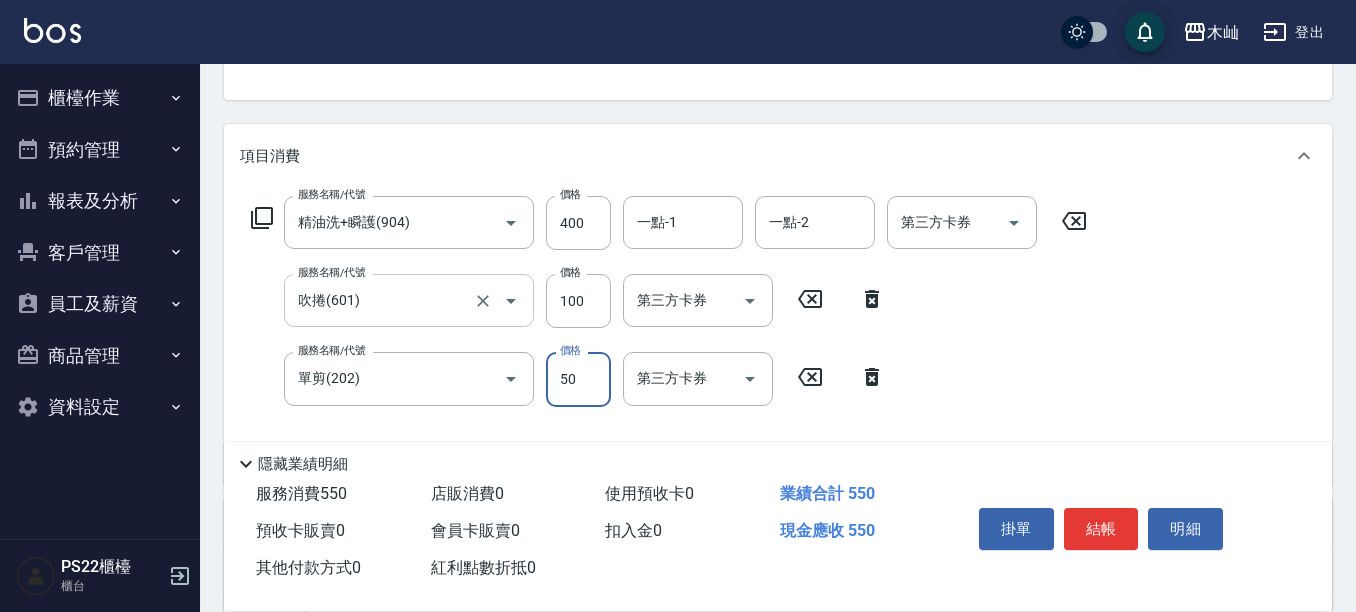 type on "50" 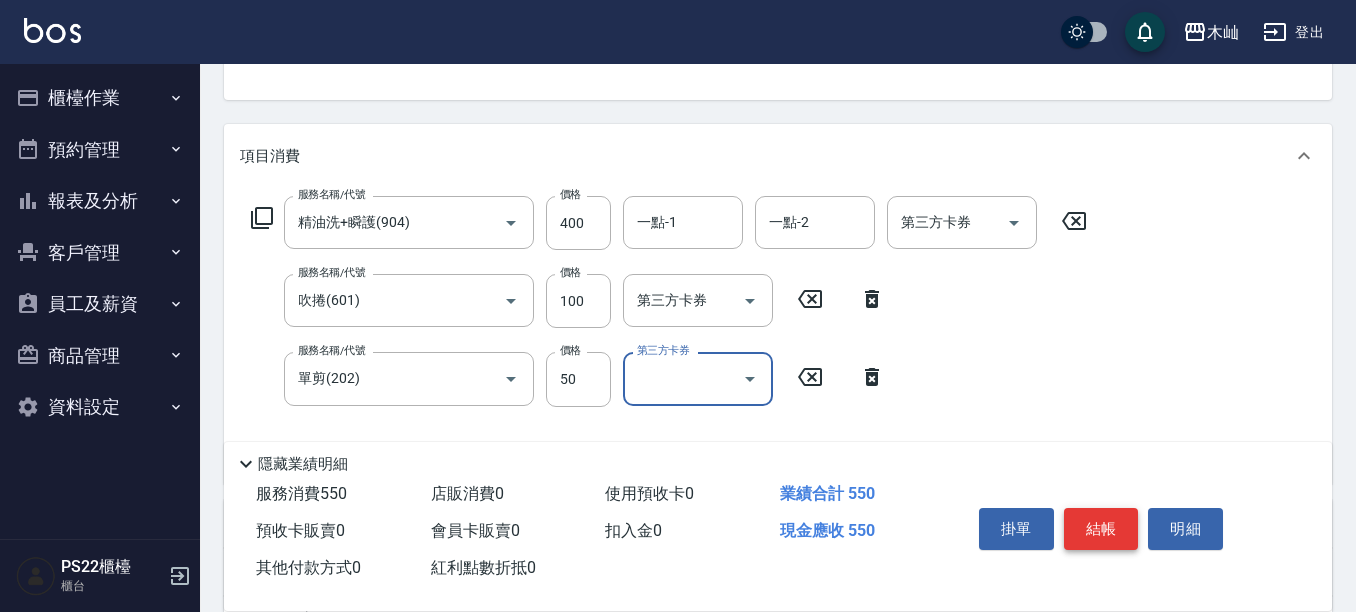 click on "結帳" at bounding box center (1101, 529) 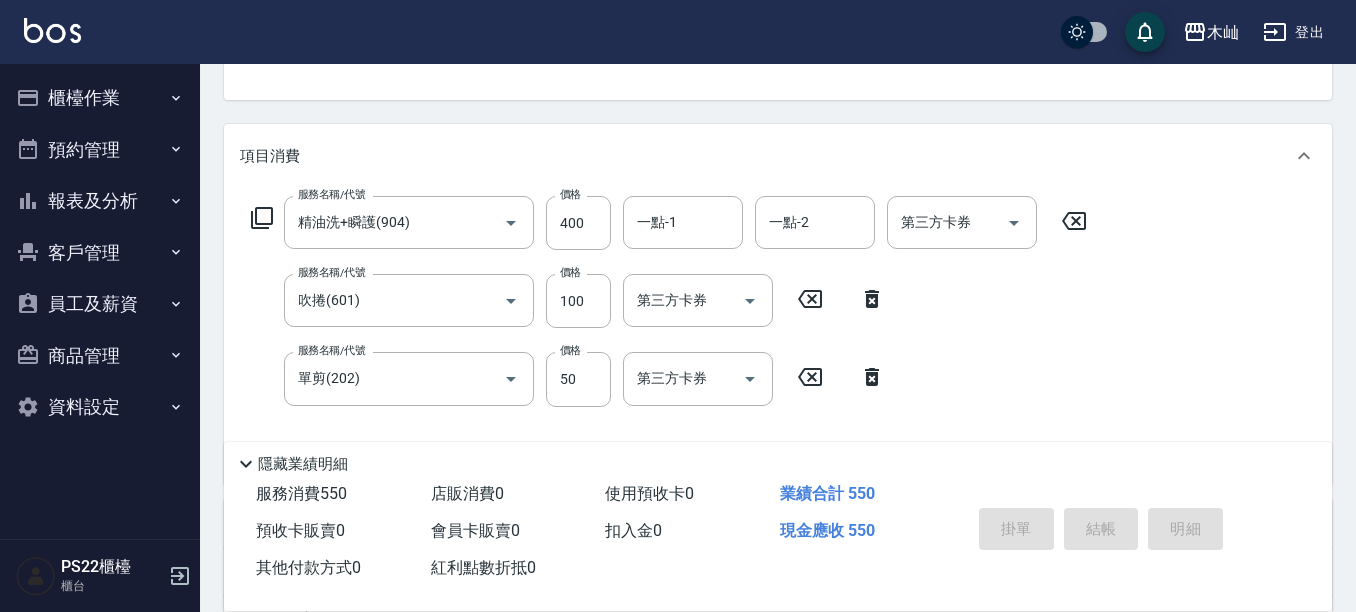 scroll, scrollTop: 0, scrollLeft: 0, axis: both 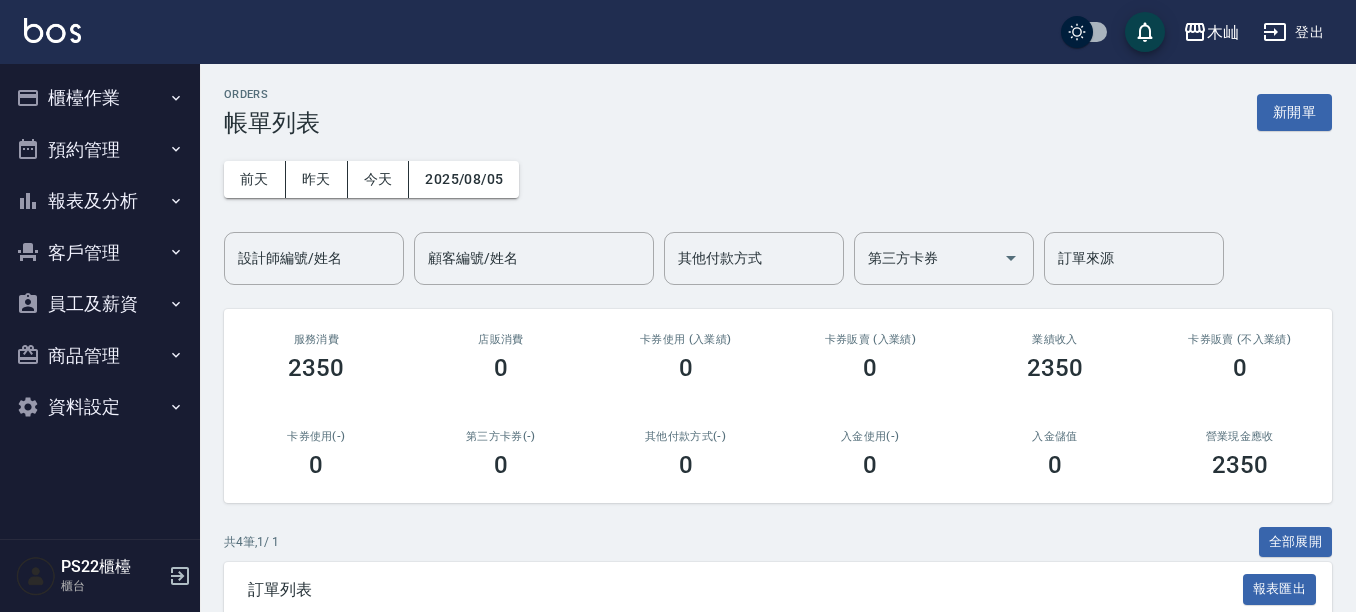 click on "櫃檯作業" at bounding box center [100, 98] 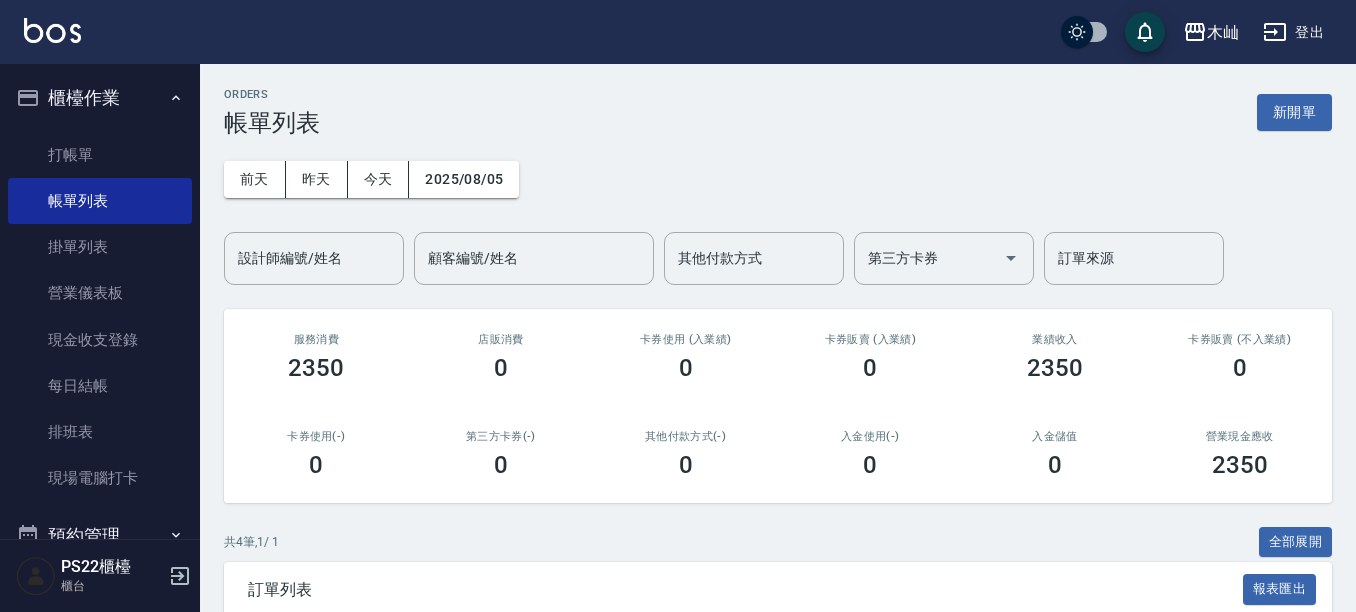 click on "打帳單" at bounding box center [100, 155] 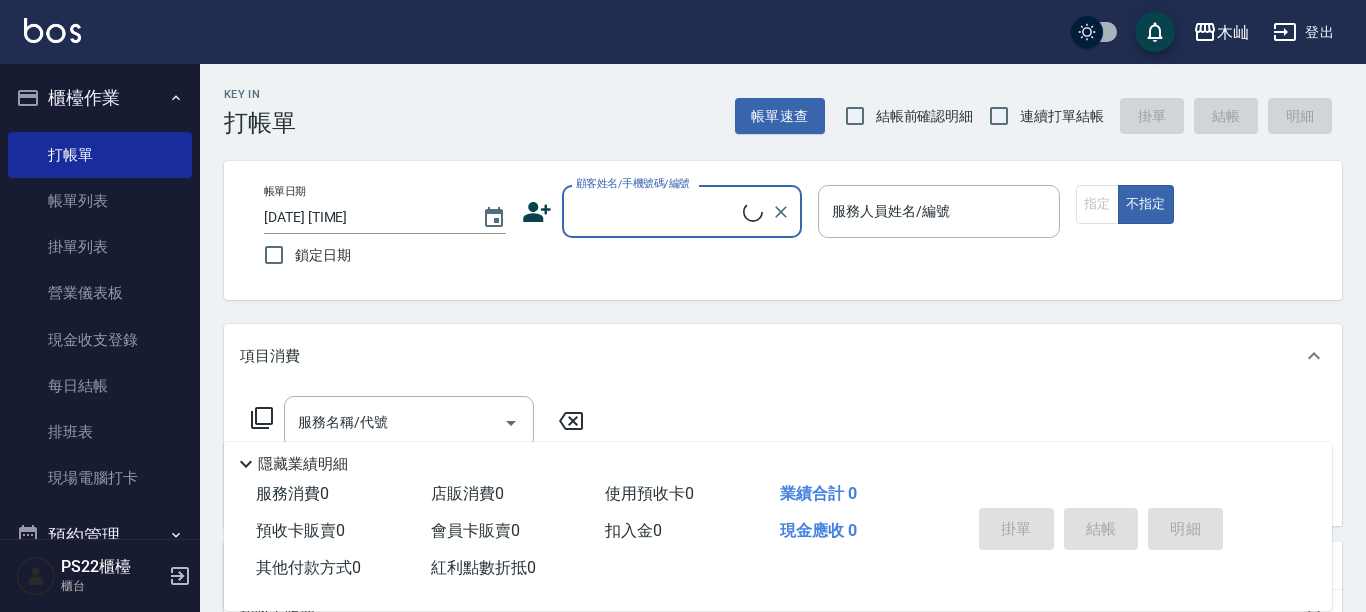 click on "顧客姓名/手機號碼/編號" at bounding box center (657, 211) 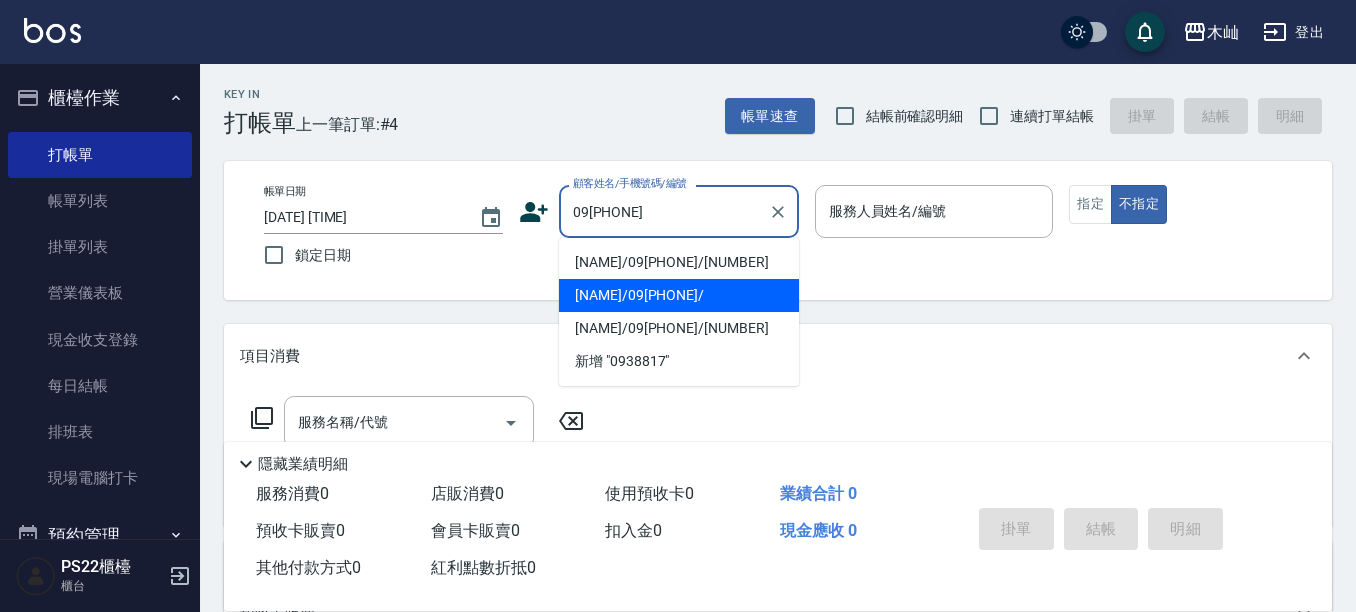click on "[NAME]/09[PHONE]/" at bounding box center (679, 295) 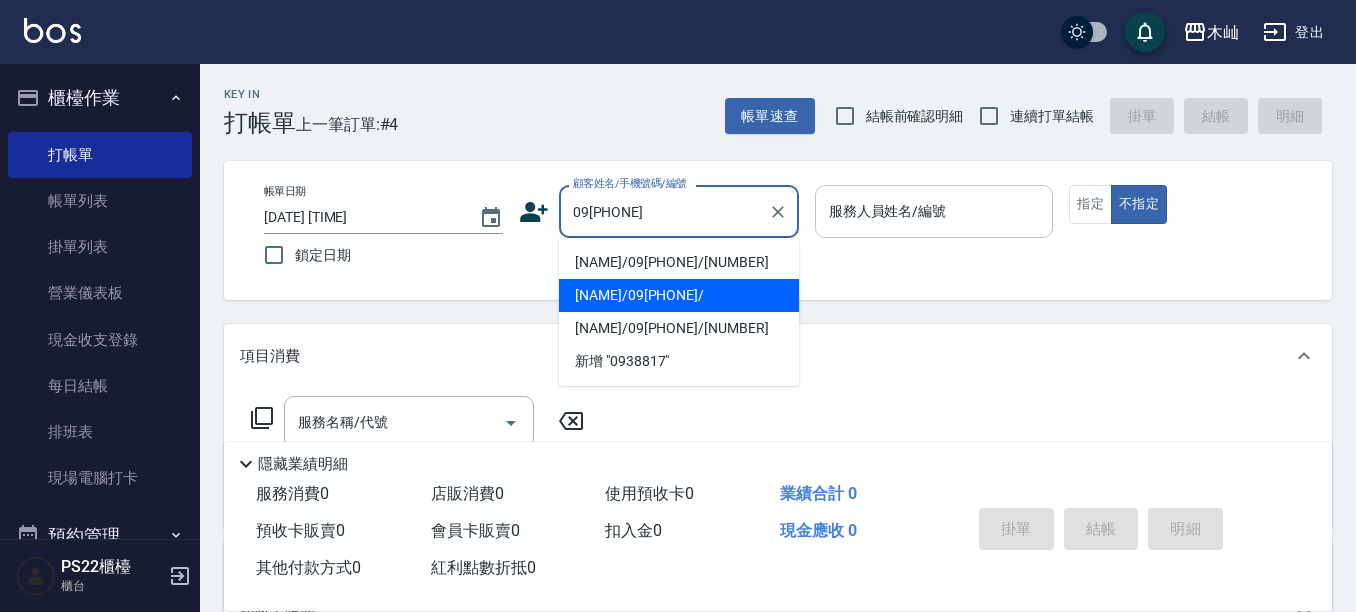 type on "[NAME]/09[PHONE]/" 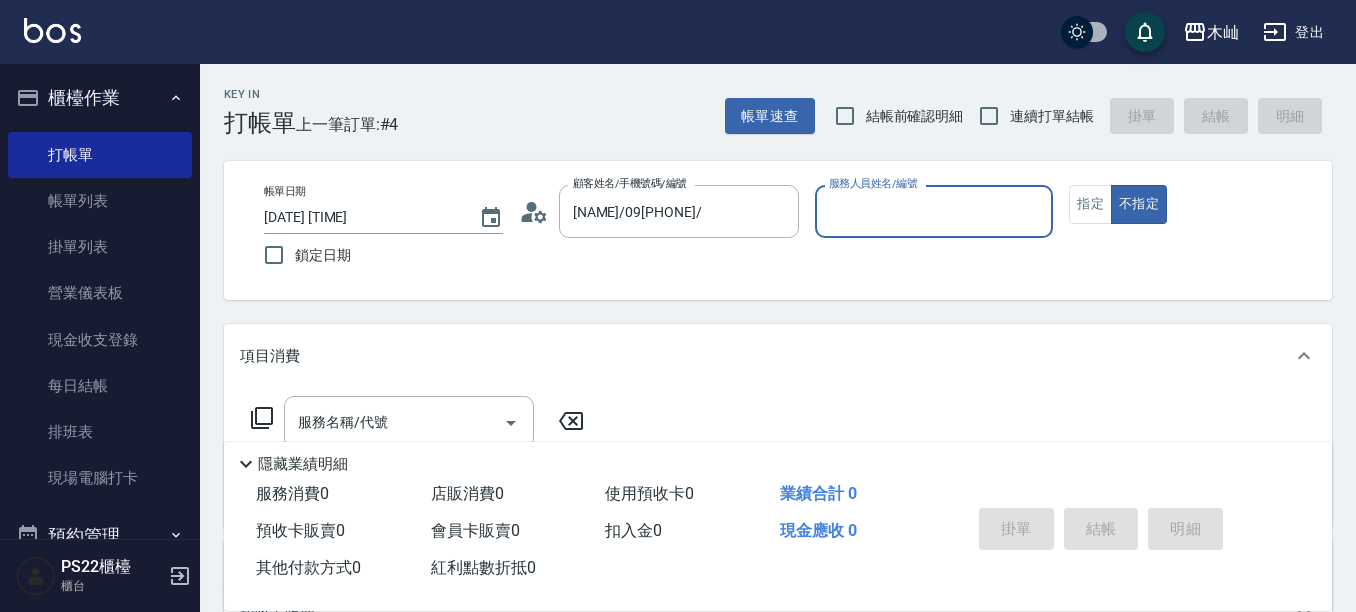 click on "服務人員姓名/編號" at bounding box center (934, 211) 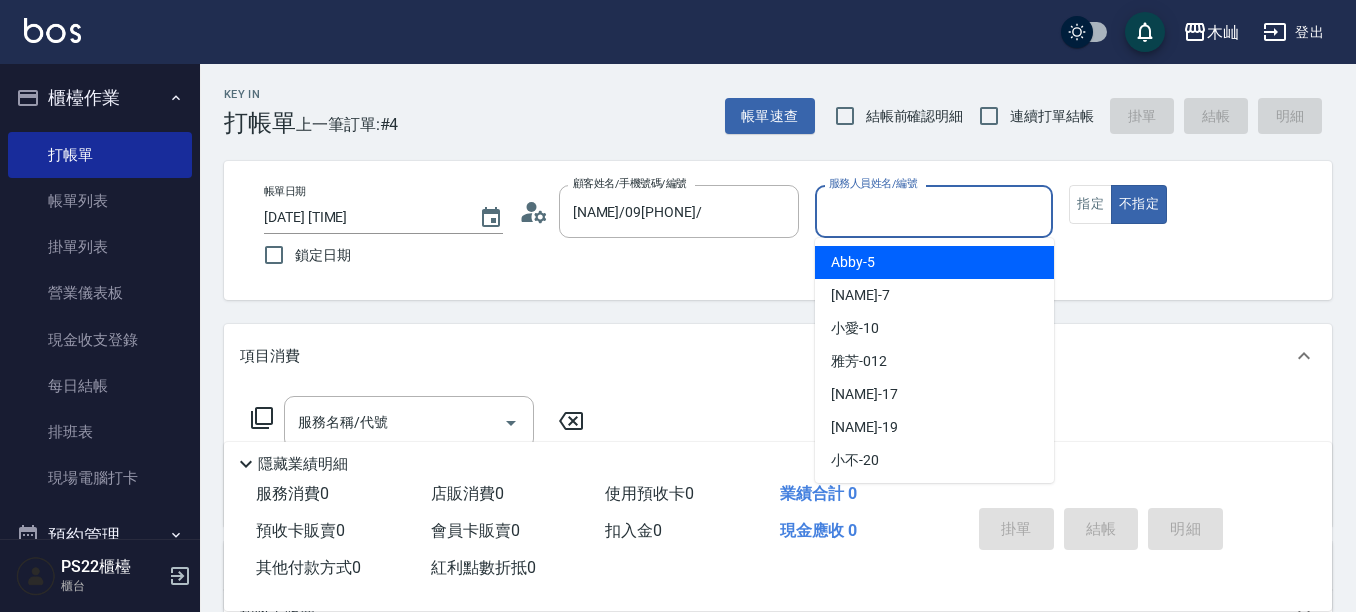click on "[NAME] -5" at bounding box center [934, 262] 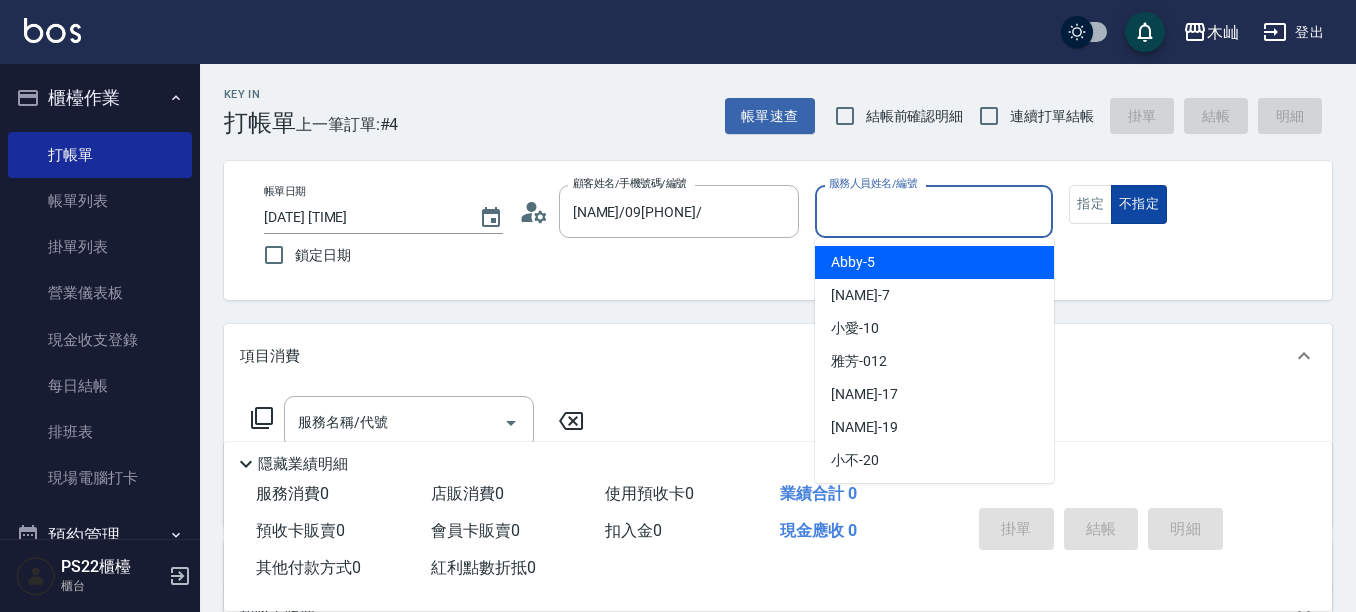 type on "[NAME]-5" 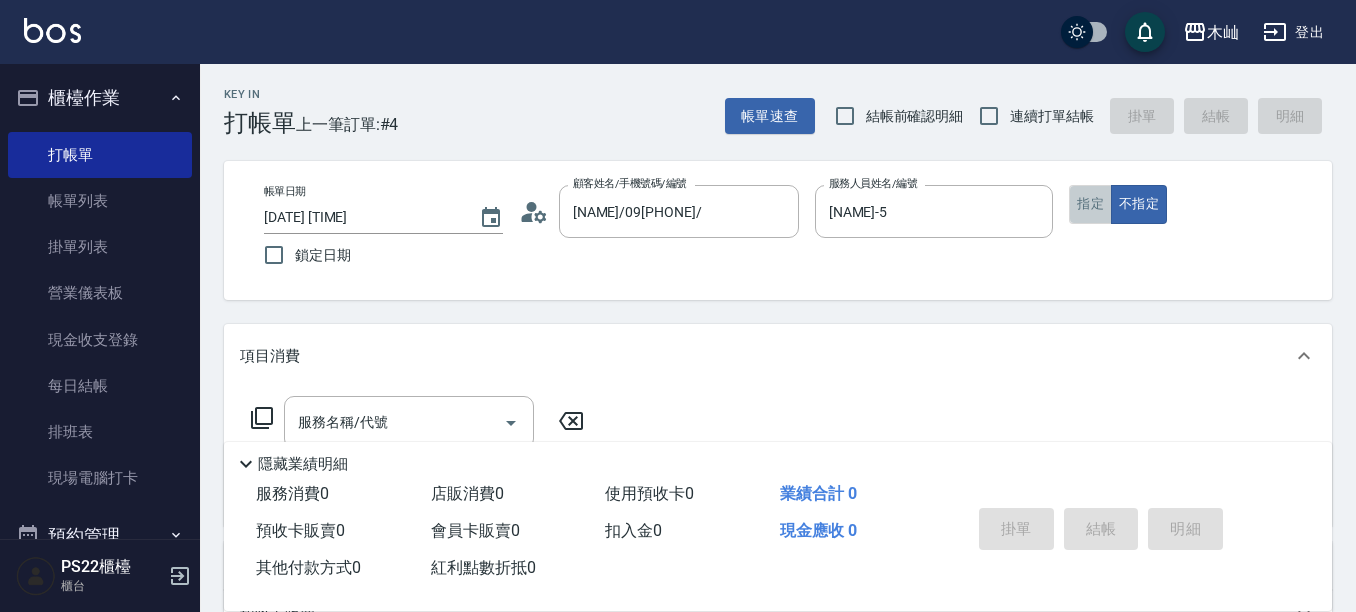 click on "指定" at bounding box center (1090, 204) 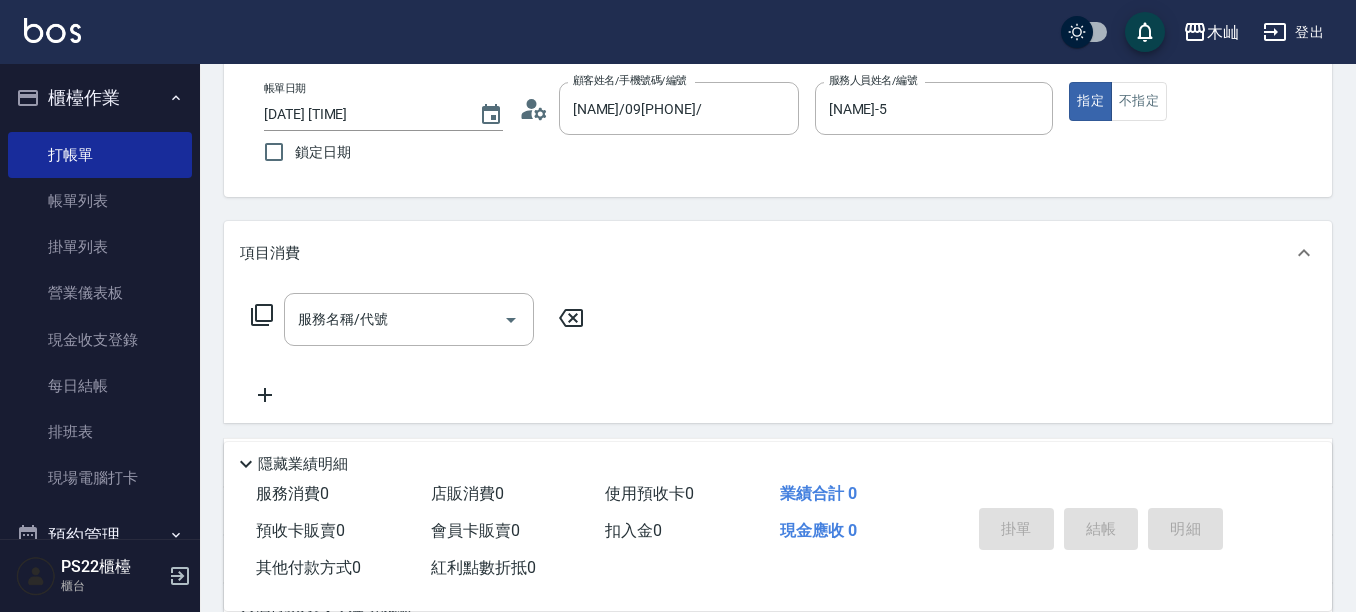 scroll, scrollTop: 200, scrollLeft: 0, axis: vertical 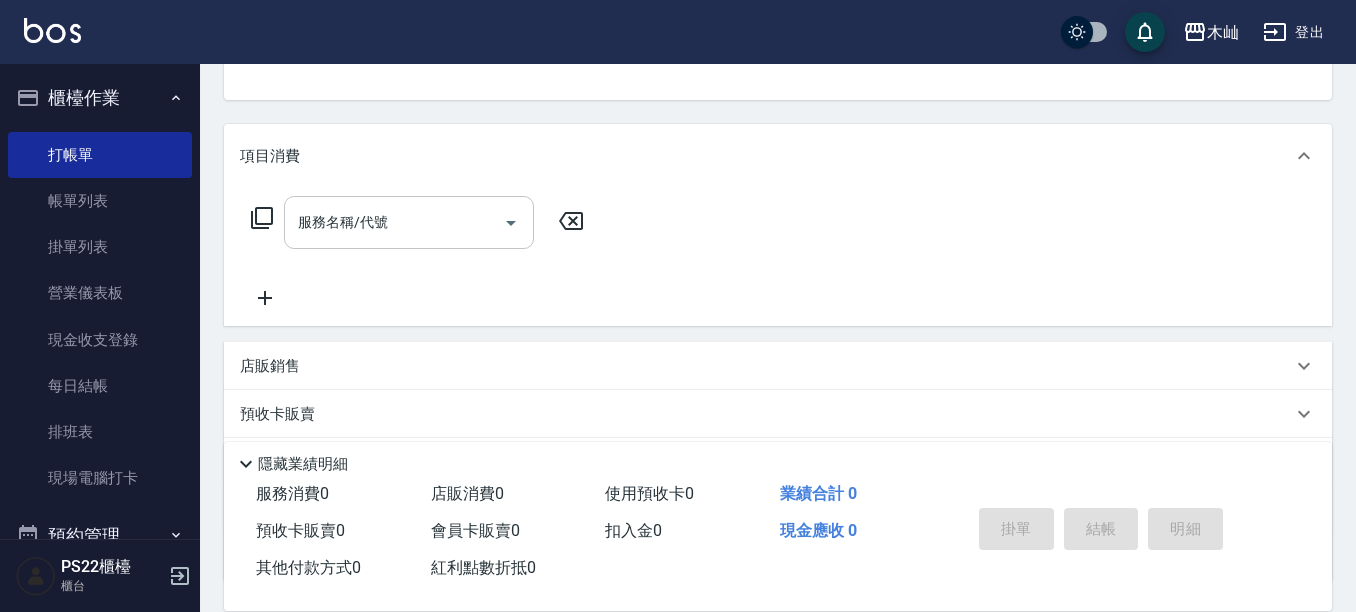 click on "服務名稱/代號" at bounding box center [394, 222] 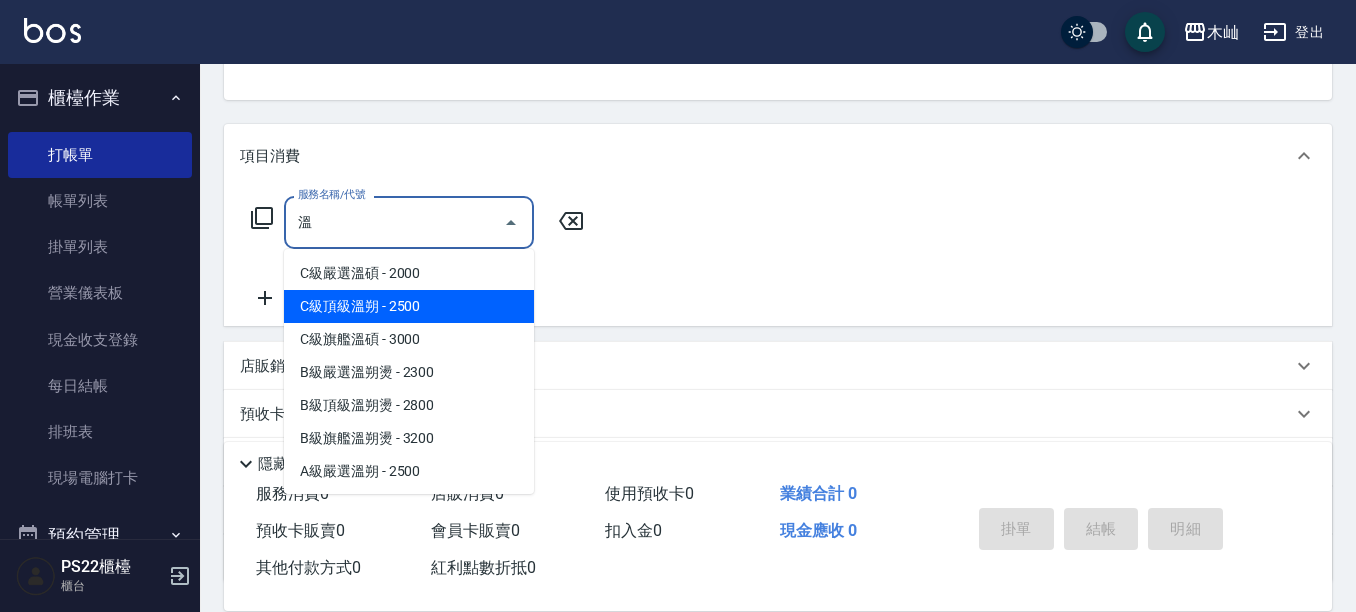 click on "C級頂級溫朔 - 2500" at bounding box center (409, 306) 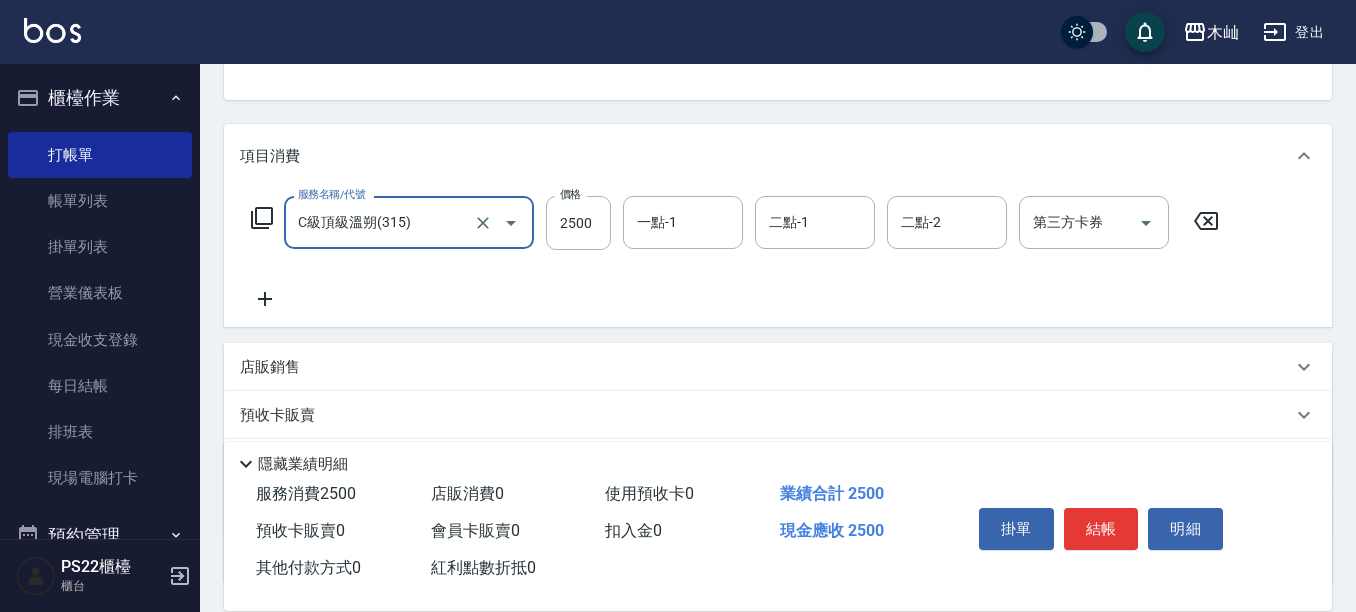 type on "C級頂級溫朔(315)" 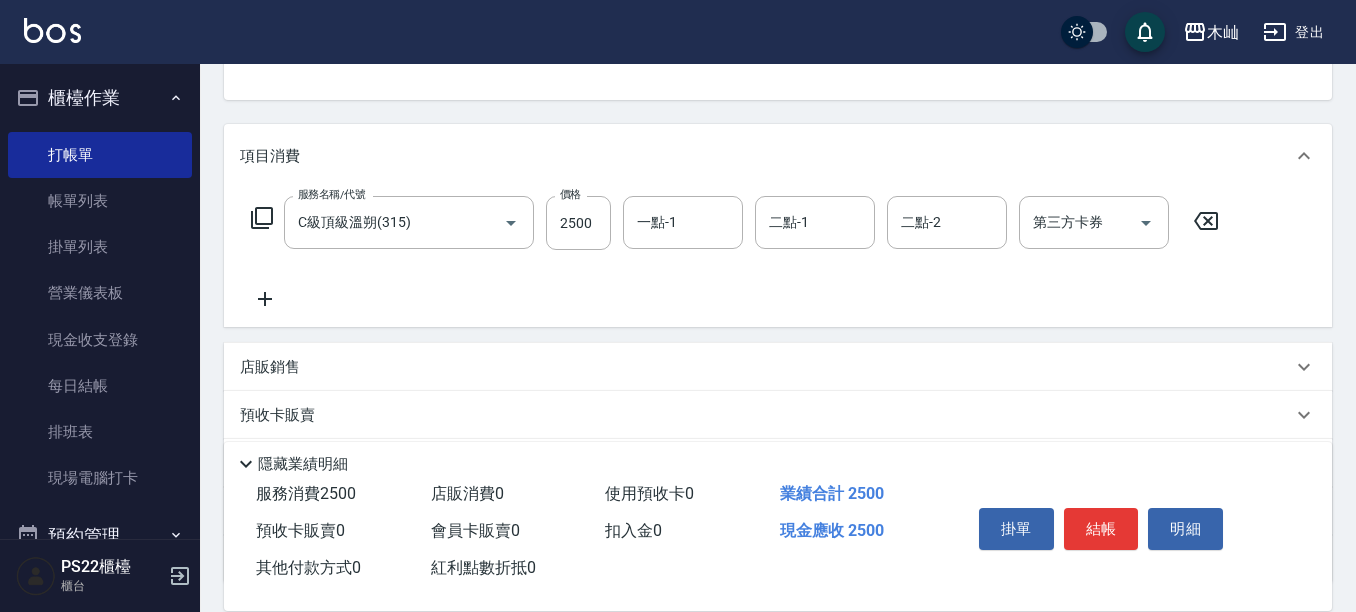 click 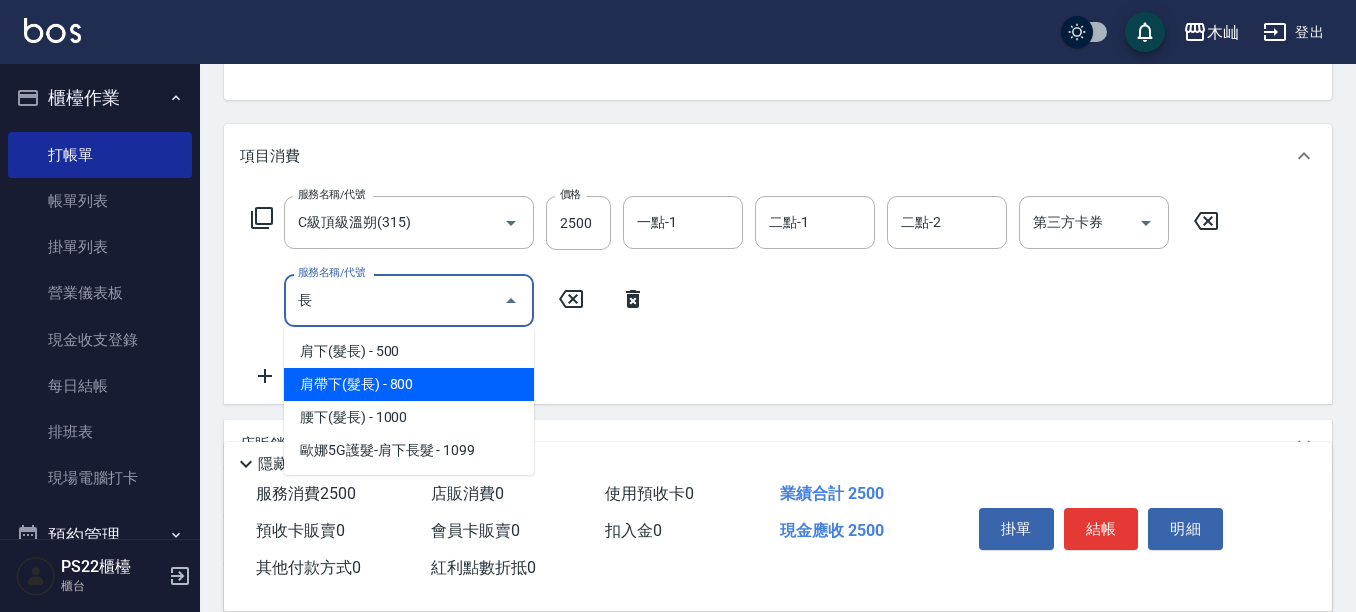 click on "肩帶下(髮長) - 800" at bounding box center (409, 384) 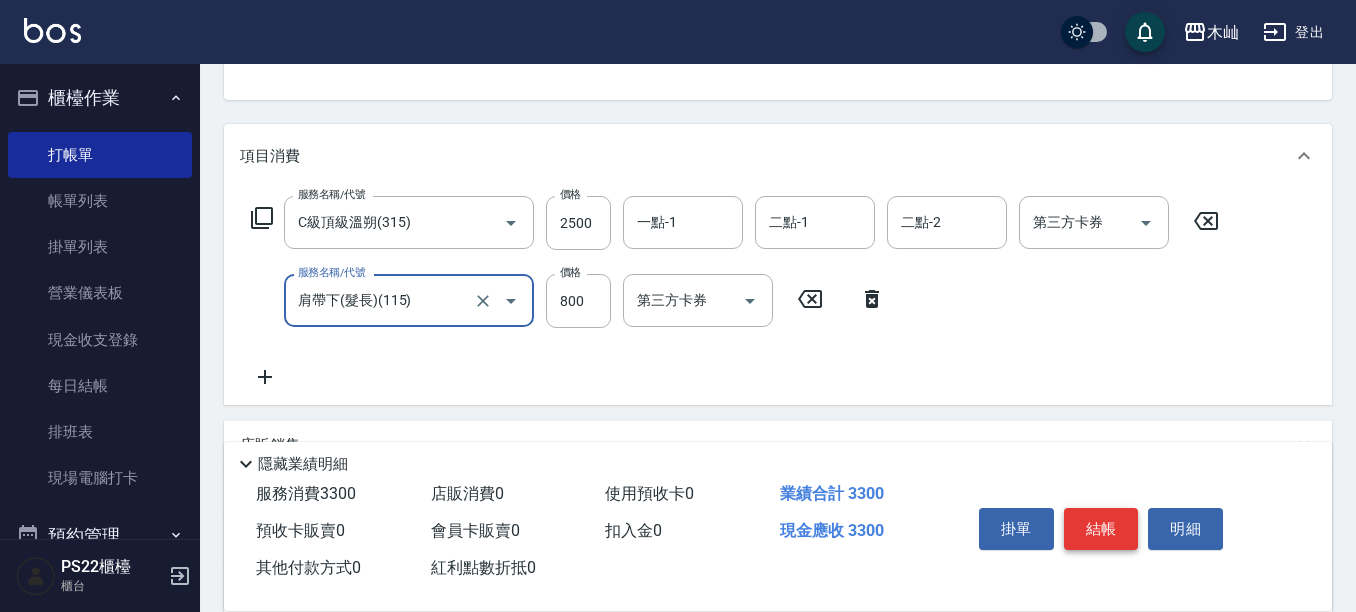 type on "肩帶下(髮長)(115)" 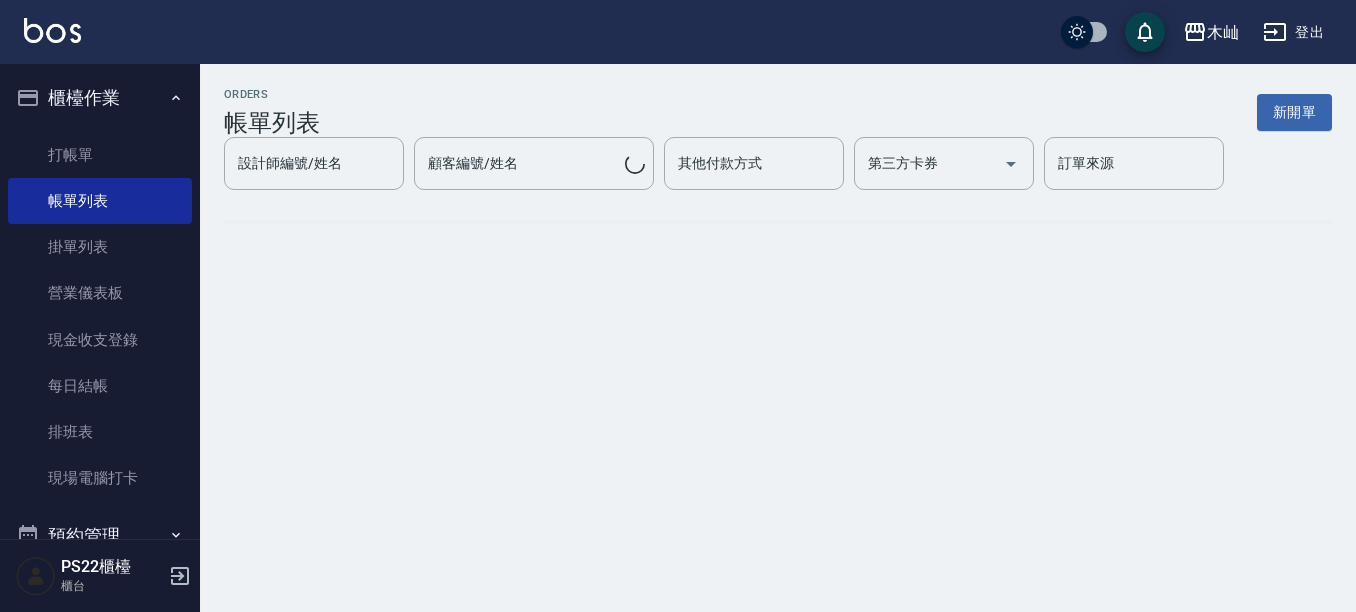 scroll, scrollTop: 0, scrollLeft: 0, axis: both 